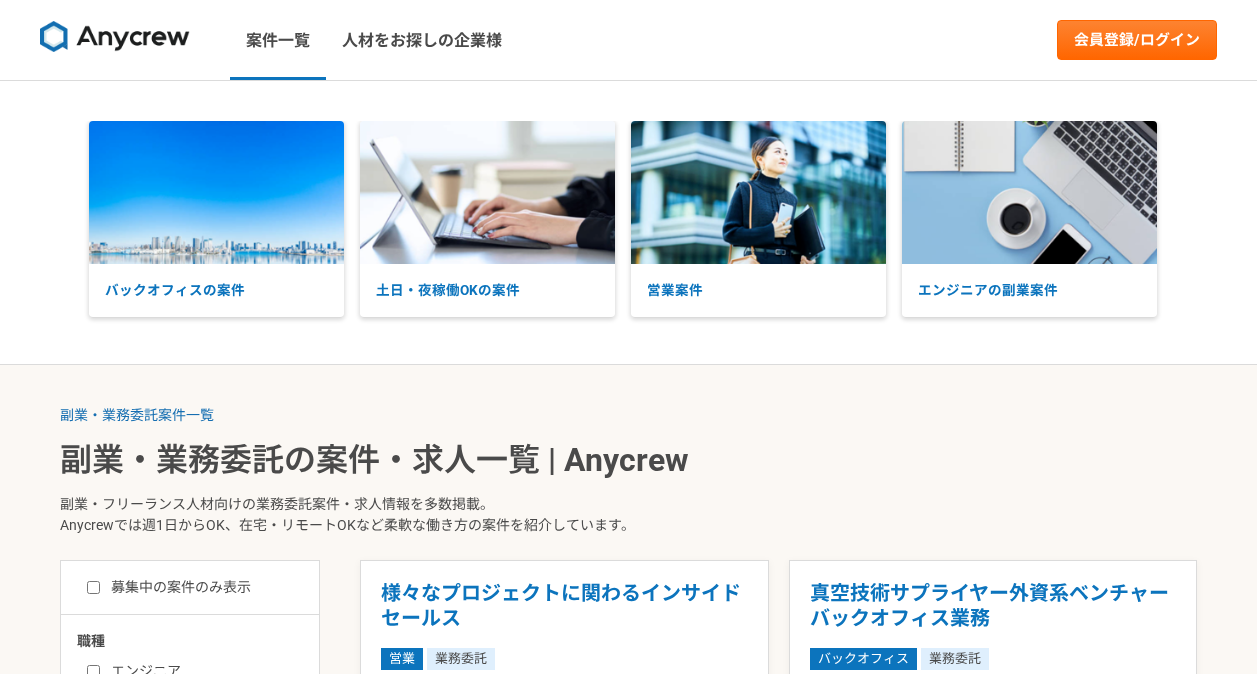scroll, scrollTop: 0, scrollLeft: 0, axis: both 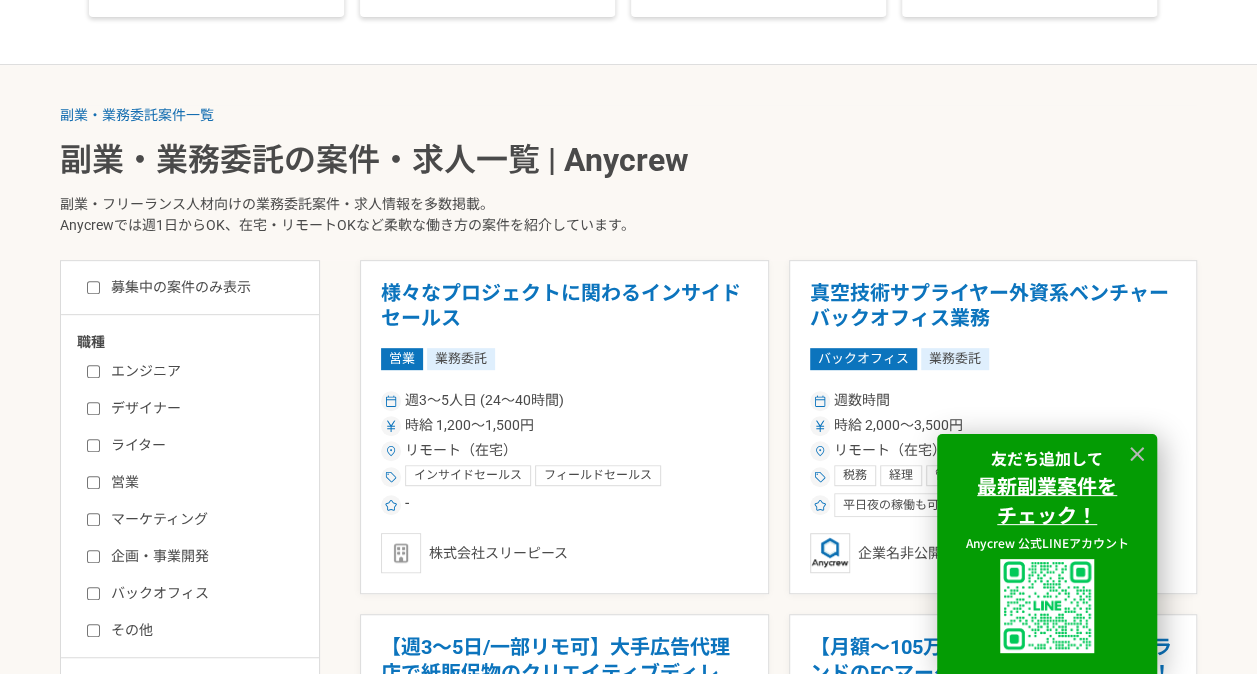 click on "エンジニア" at bounding box center [93, 371] 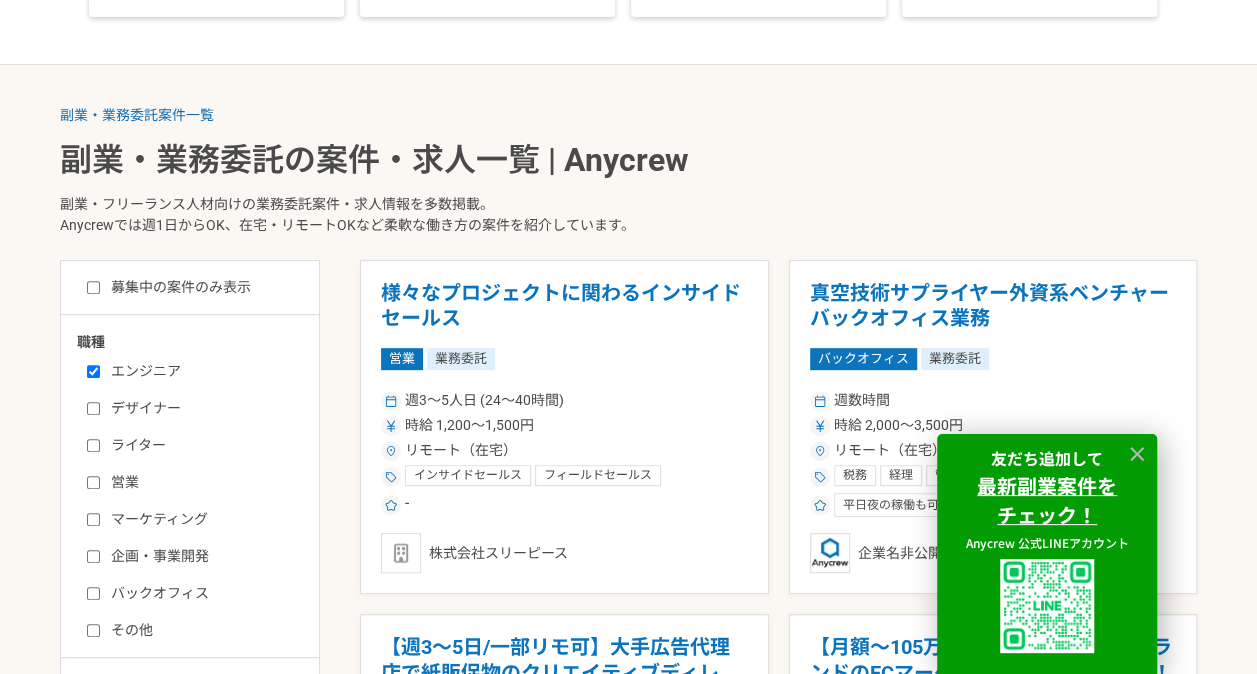 checkbox on "true" 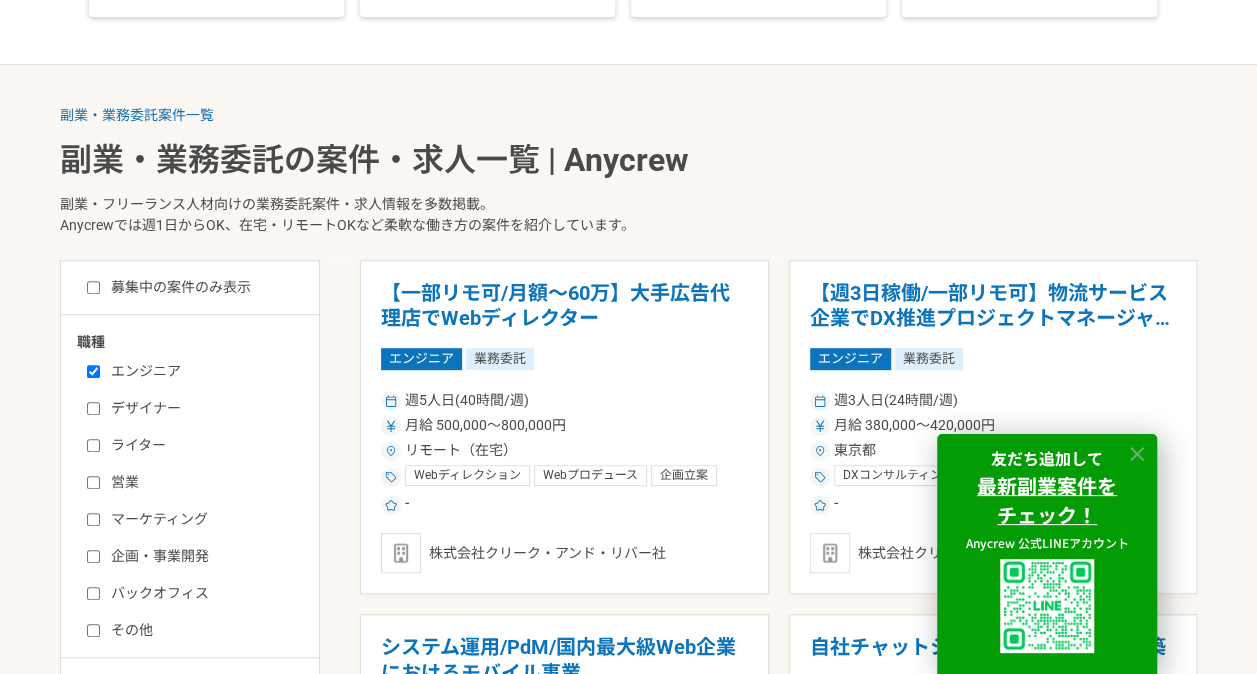 click 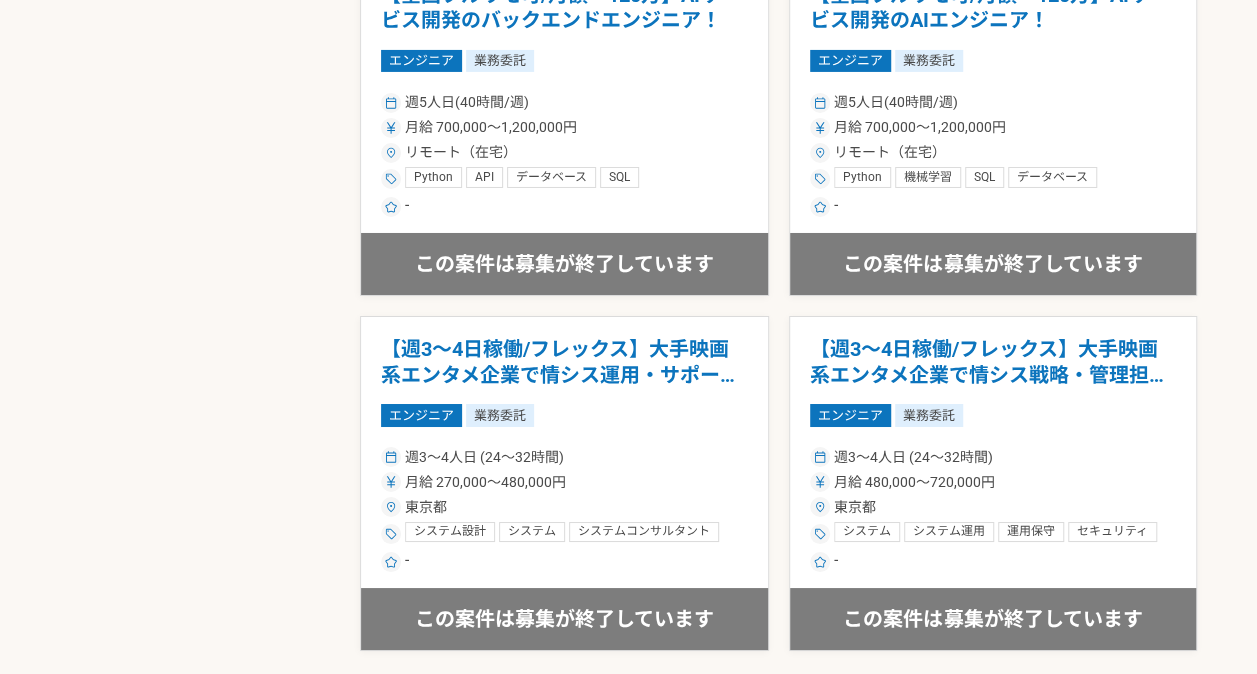scroll, scrollTop: 3600, scrollLeft: 0, axis: vertical 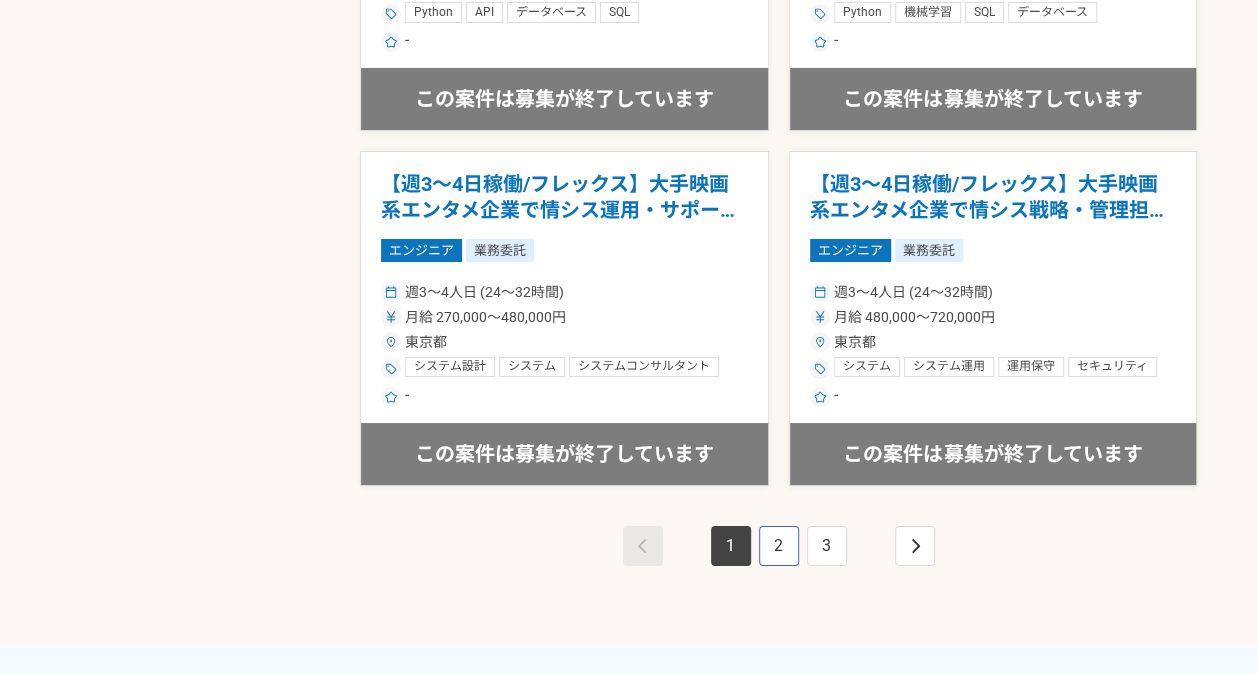 click on "2" at bounding box center (779, 546) 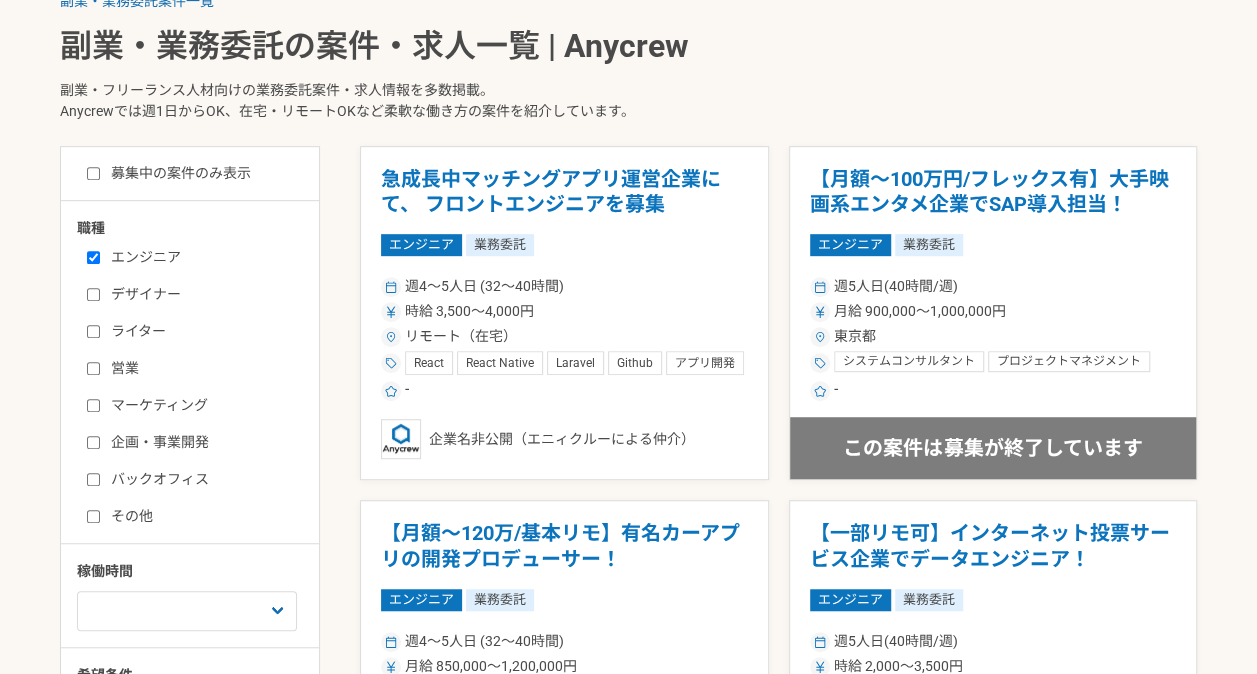 scroll, scrollTop: 500, scrollLeft: 0, axis: vertical 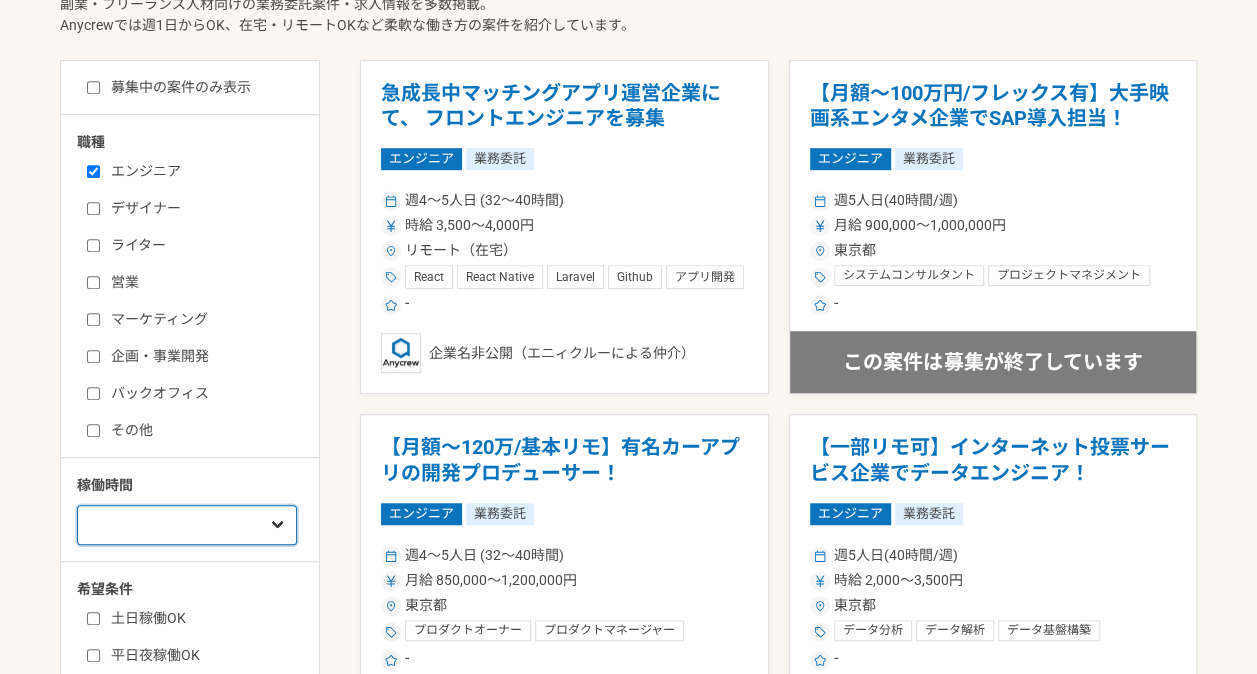 click on "週1人日（8時間）以下 週2人日（16時間）以下 週3人日（24時間）以下 週4人日（32時間）以下 週5人日（40時間）以下" at bounding box center [187, 525] 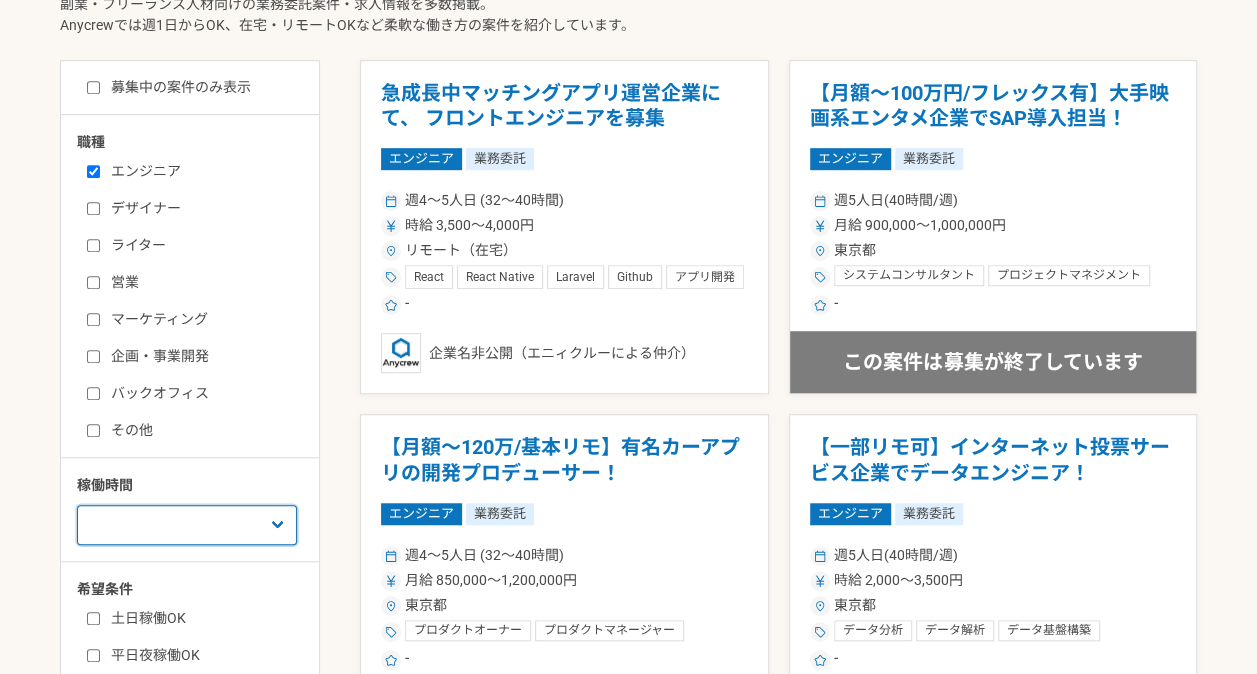 select on "1" 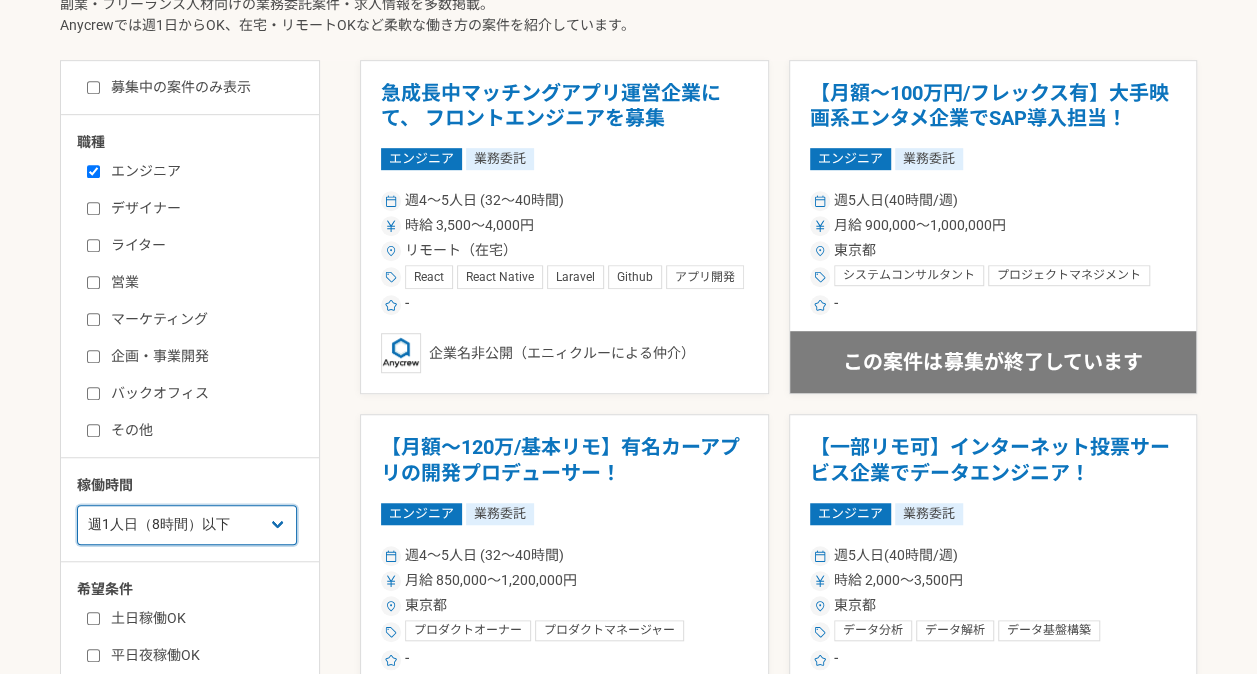 click on "週1人日（8時間）以下 週2人日（16時間）以下 週3人日（24時間）以下 週4人日（32時間）以下 週5人日（40時間）以下" at bounding box center (187, 525) 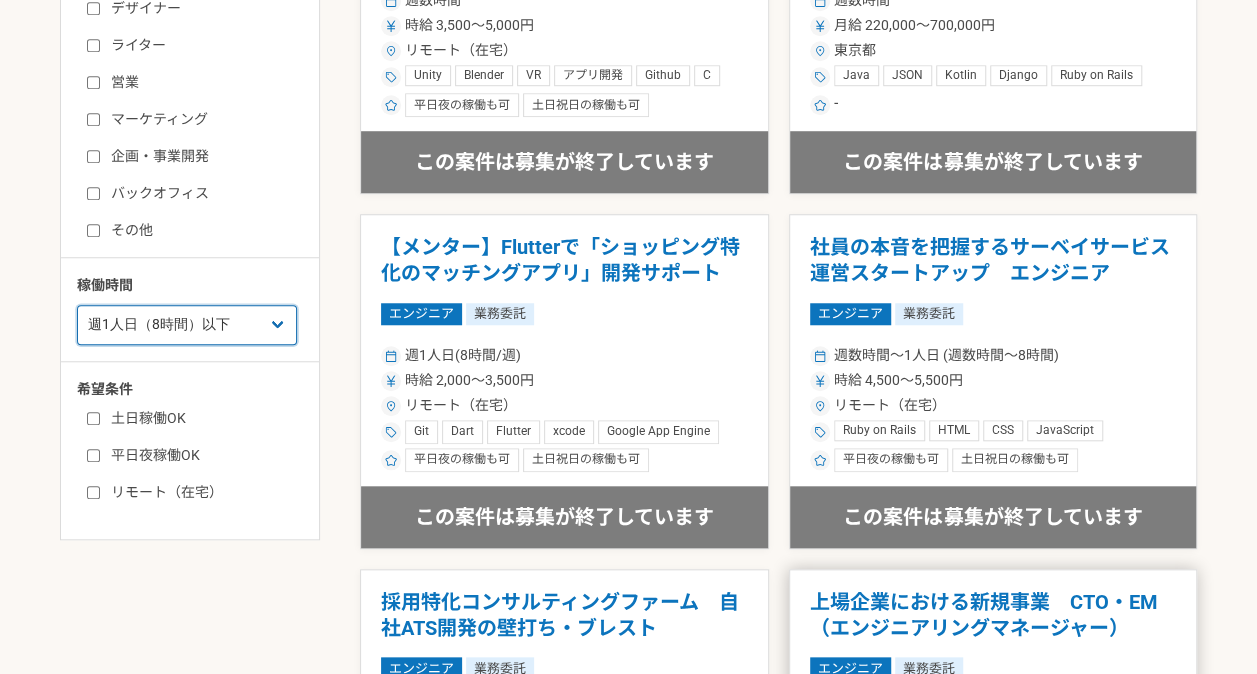 scroll, scrollTop: 500, scrollLeft: 0, axis: vertical 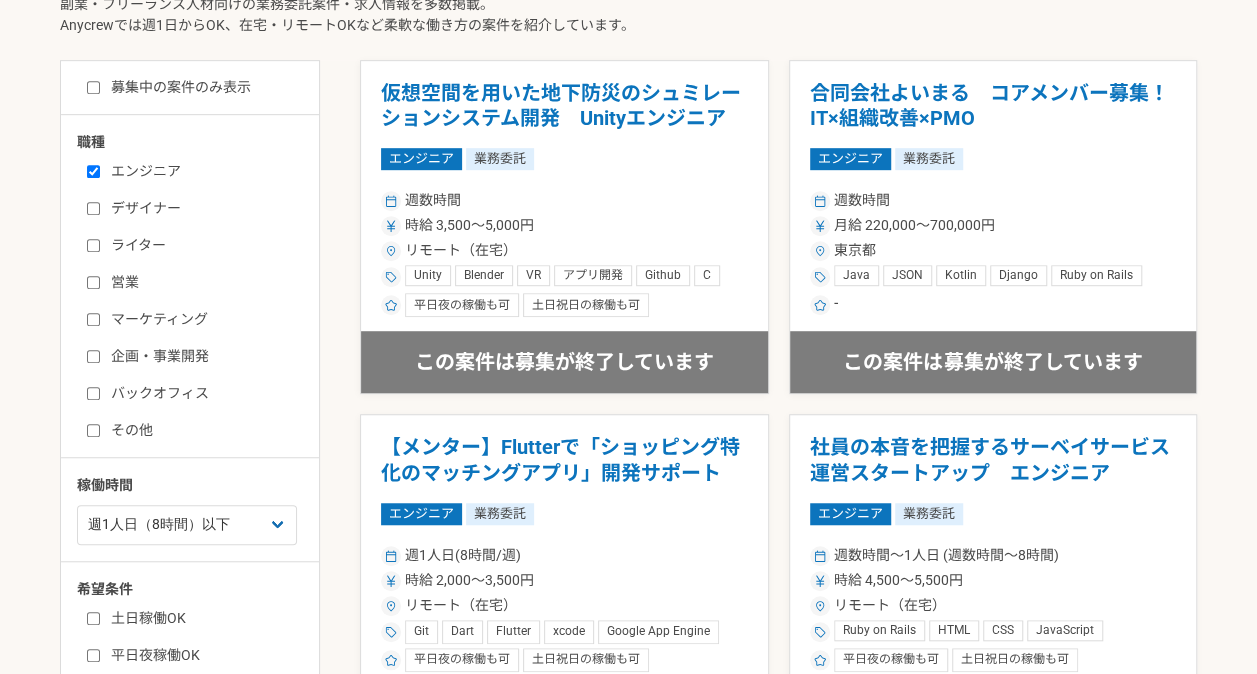 click on "エンジニア" at bounding box center (202, 171) 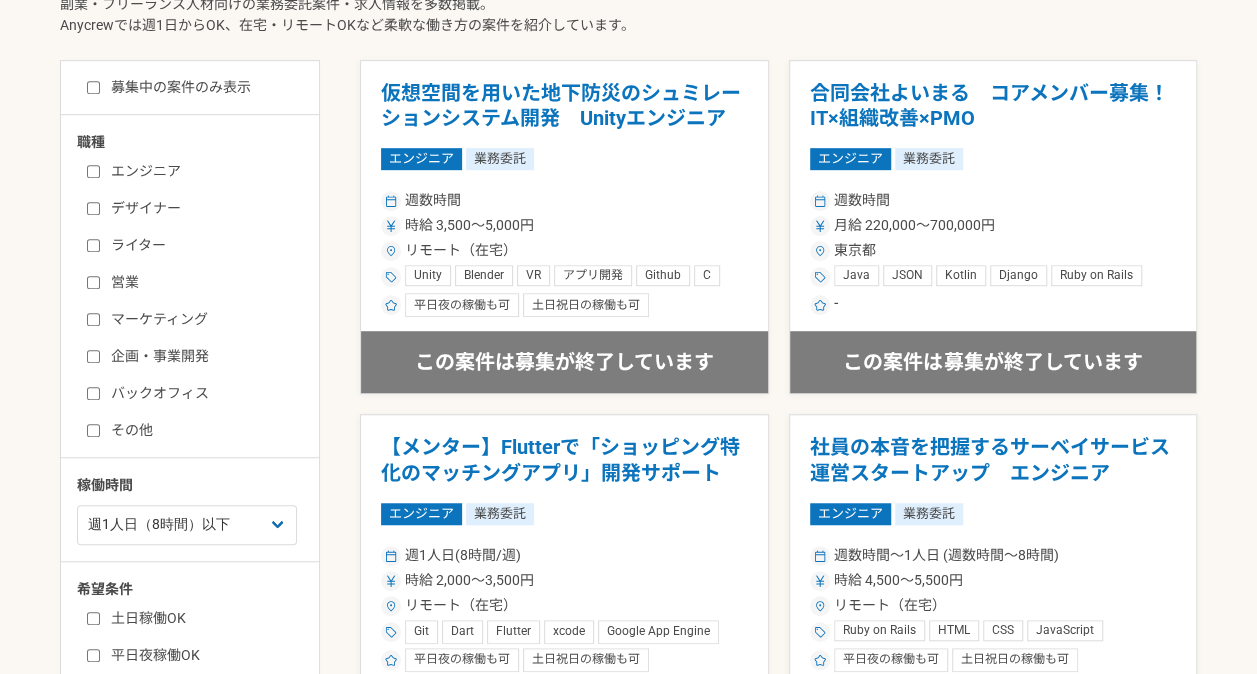 checkbox on "false" 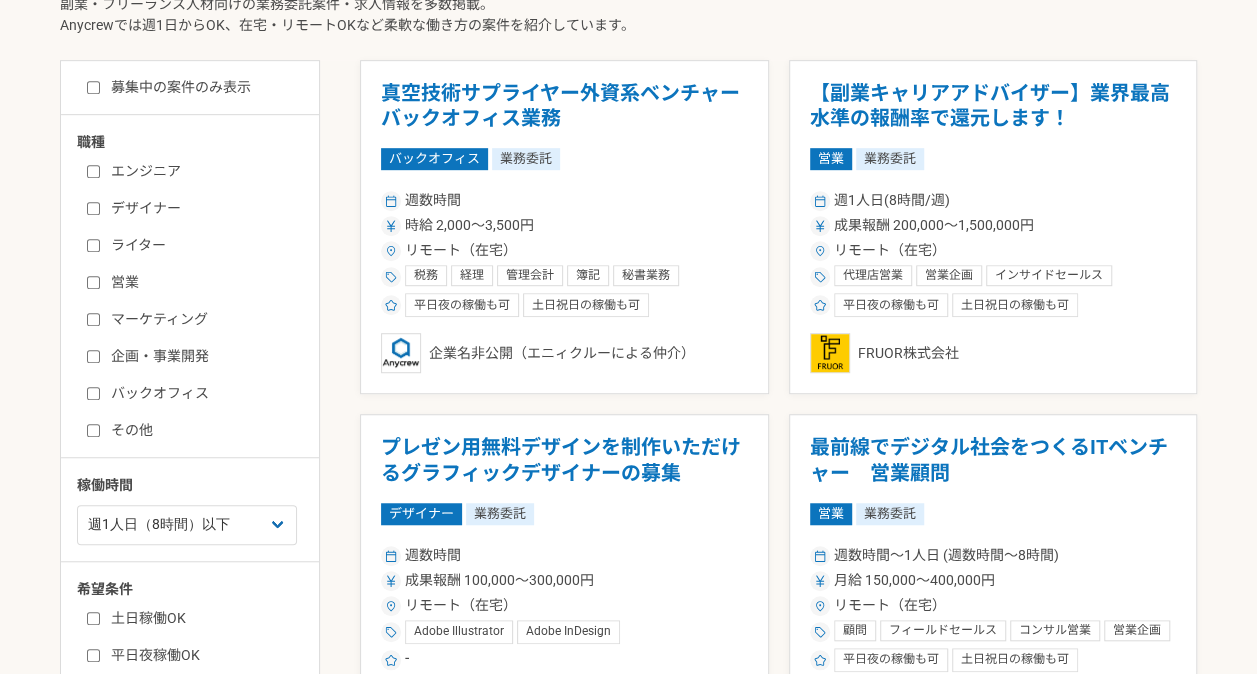 click on "デザイナー" at bounding box center [202, 208] 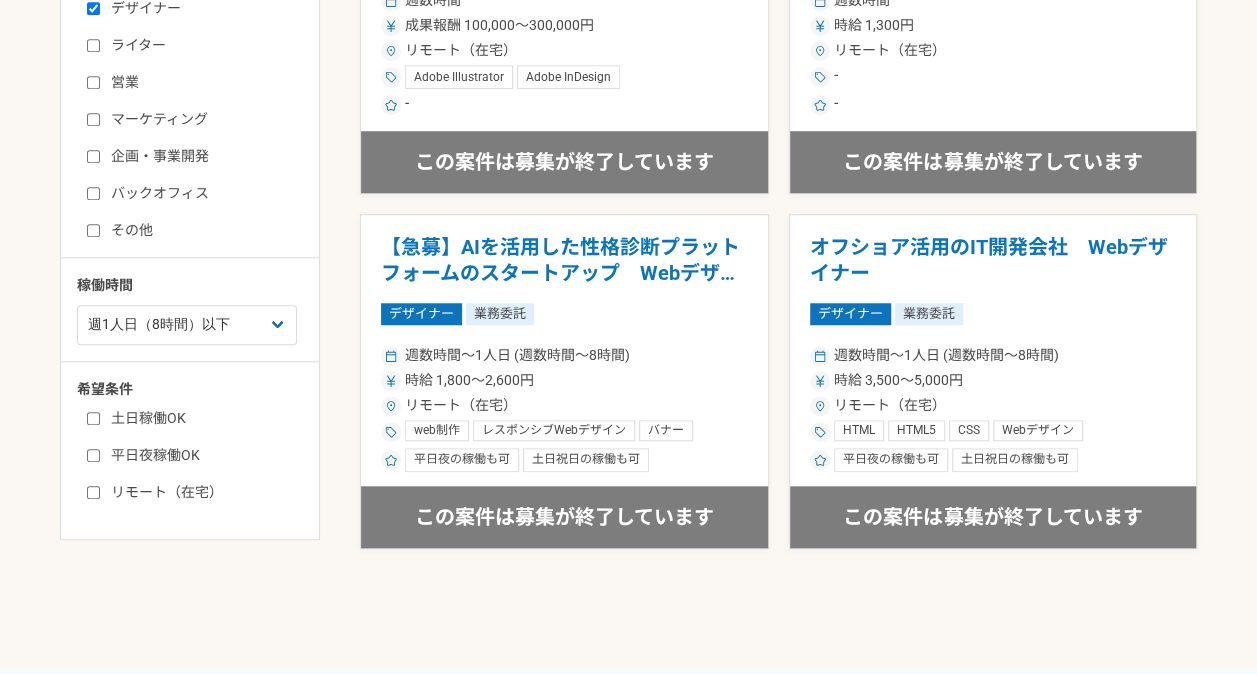 scroll, scrollTop: 600, scrollLeft: 0, axis: vertical 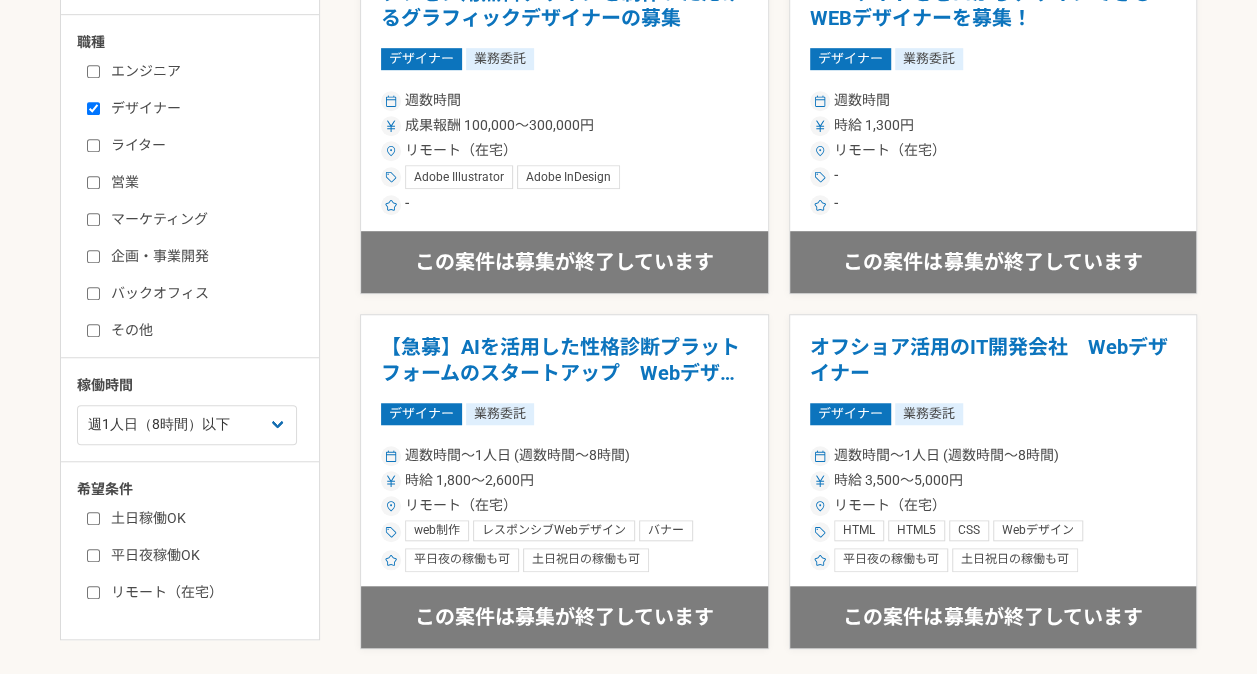 click on "デザイナー" at bounding box center [202, 108] 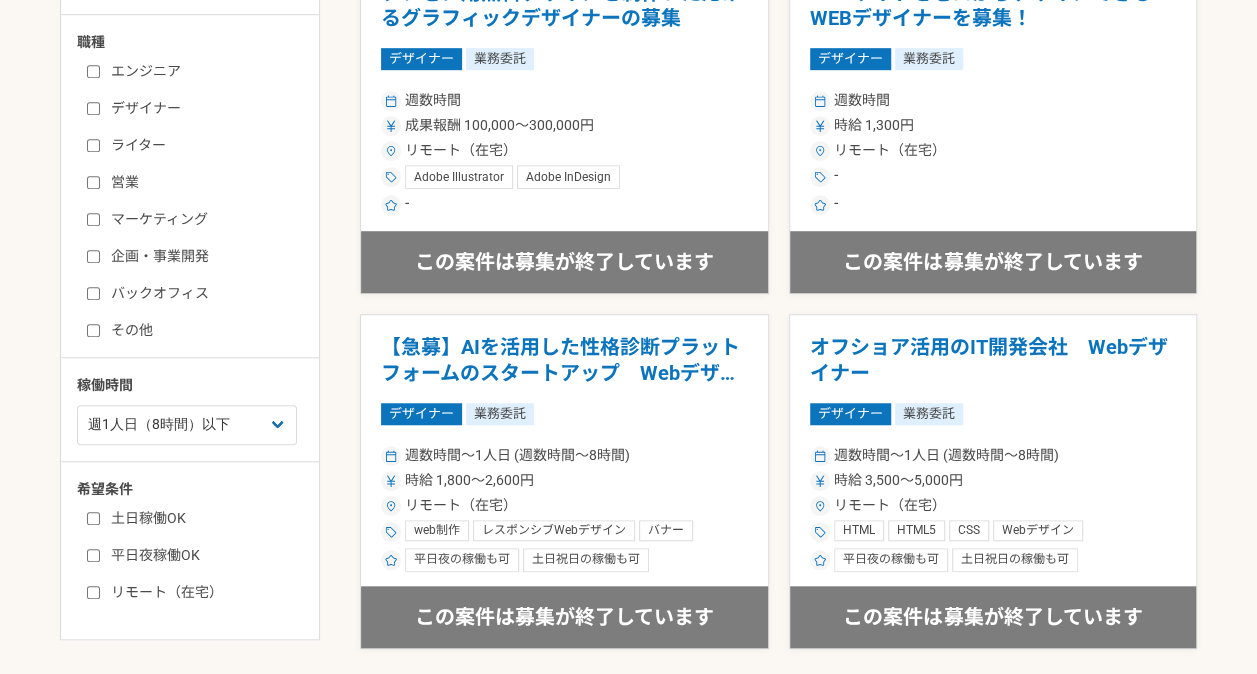 checkbox on "false" 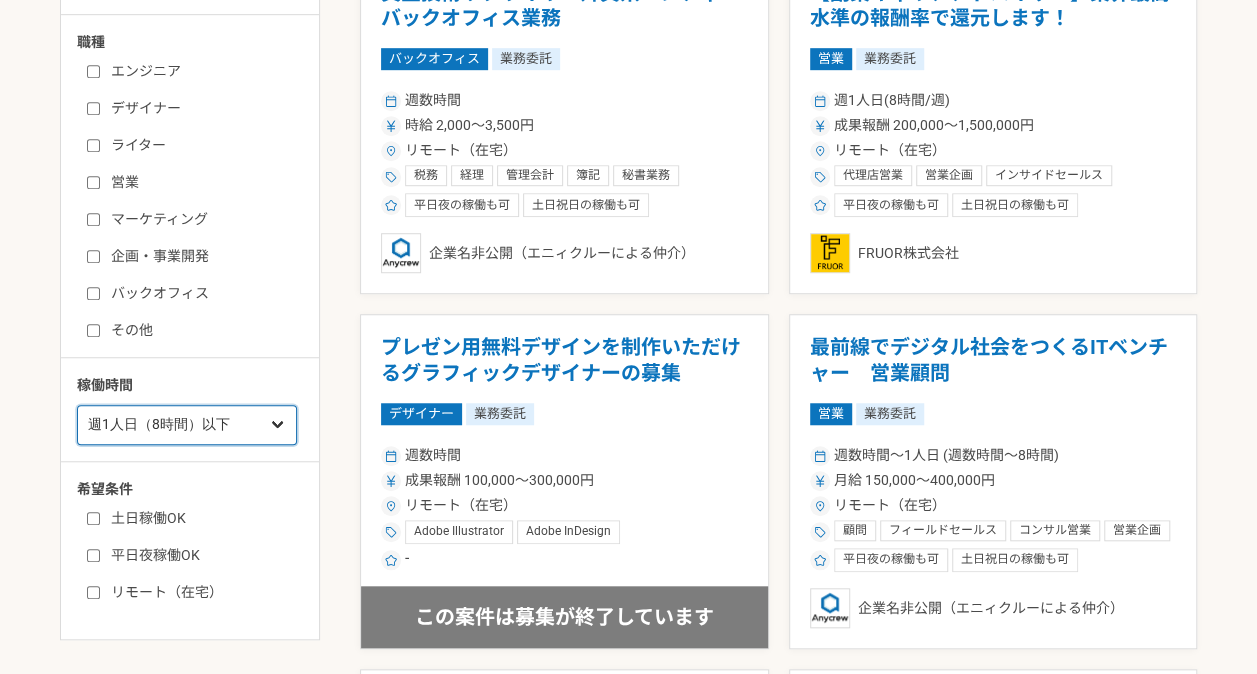 click on "週1人日（8時間）以下 週2人日（16時間）以下 週3人日（24時間）以下 週4人日（32時間）以下 週5人日（40時間）以下" at bounding box center [187, 425] 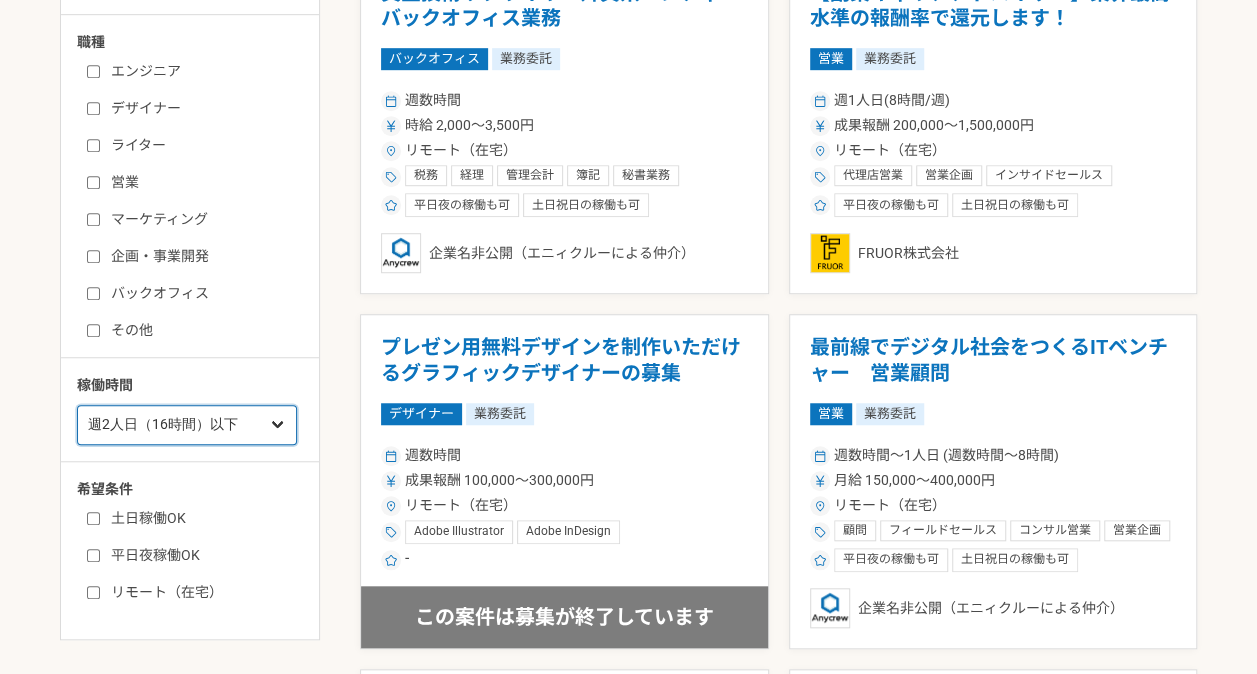 click on "週1人日（8時間）以下 週2人日（16時間）以下 週3人日（24時間）以下 週4人日（32時間）以下 週5人日（40時間）以下" at bounding box center [187, 425] 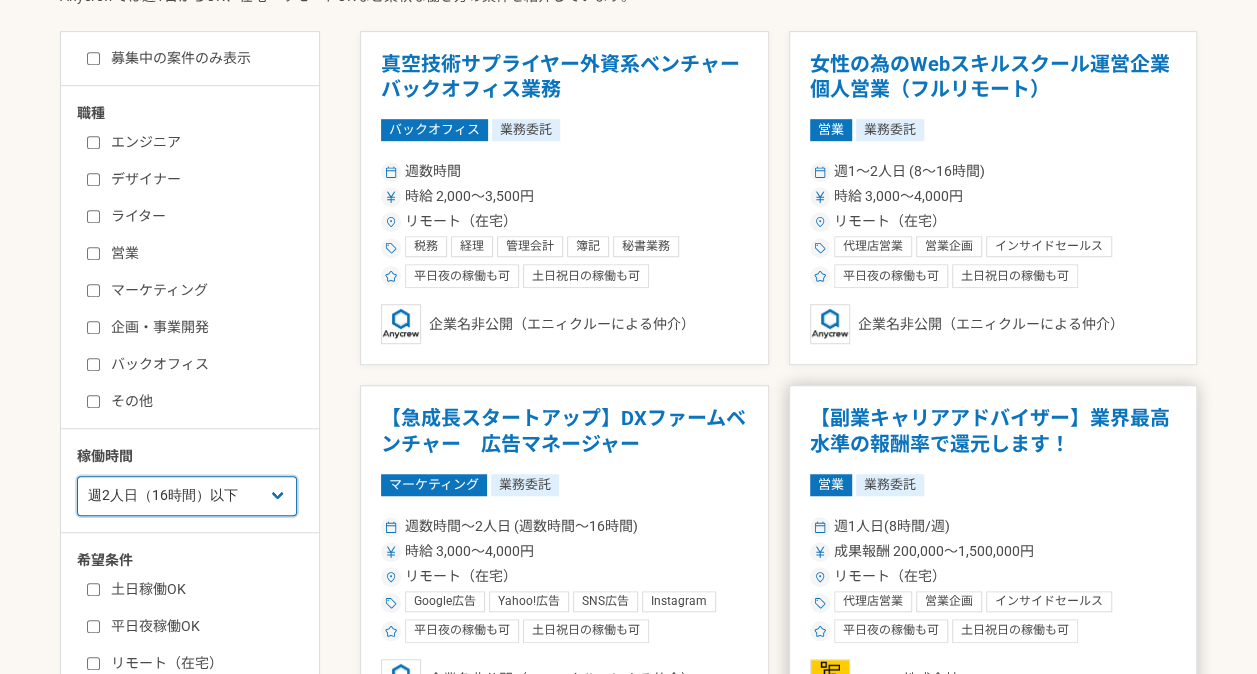scroll, scrollTop: 500, scrollLeft: 0, axis: vertical 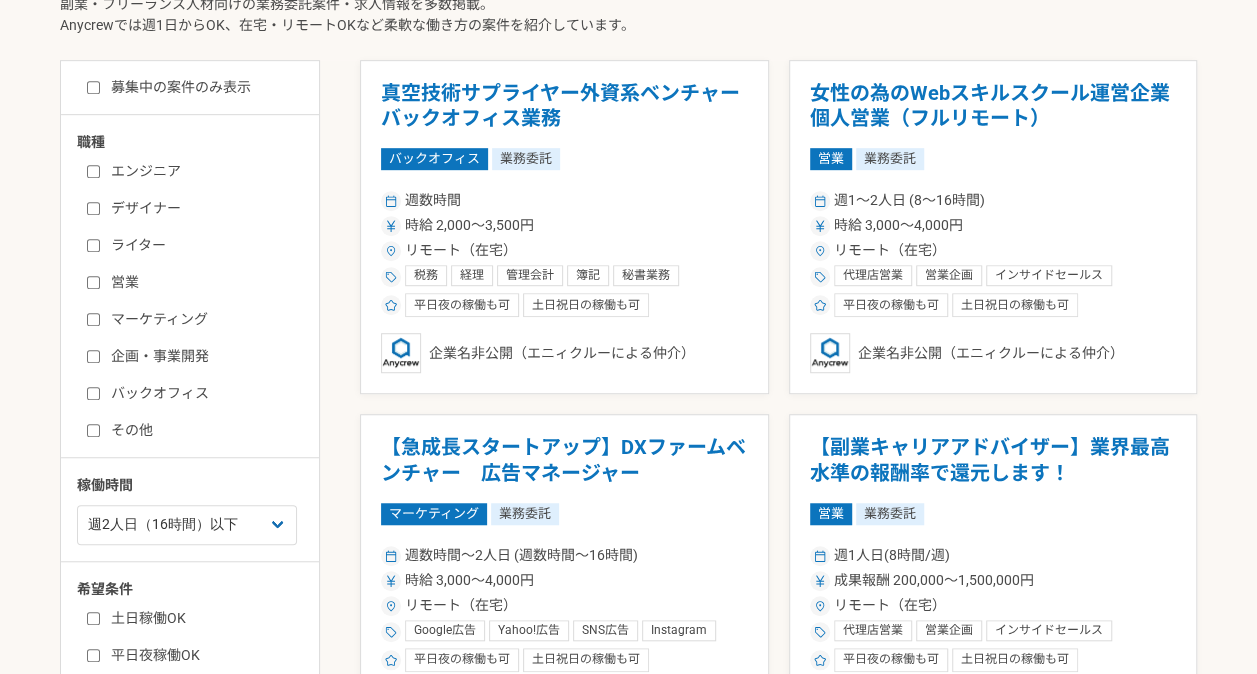 click on "エンジニア" at bounding box center [202, 171] 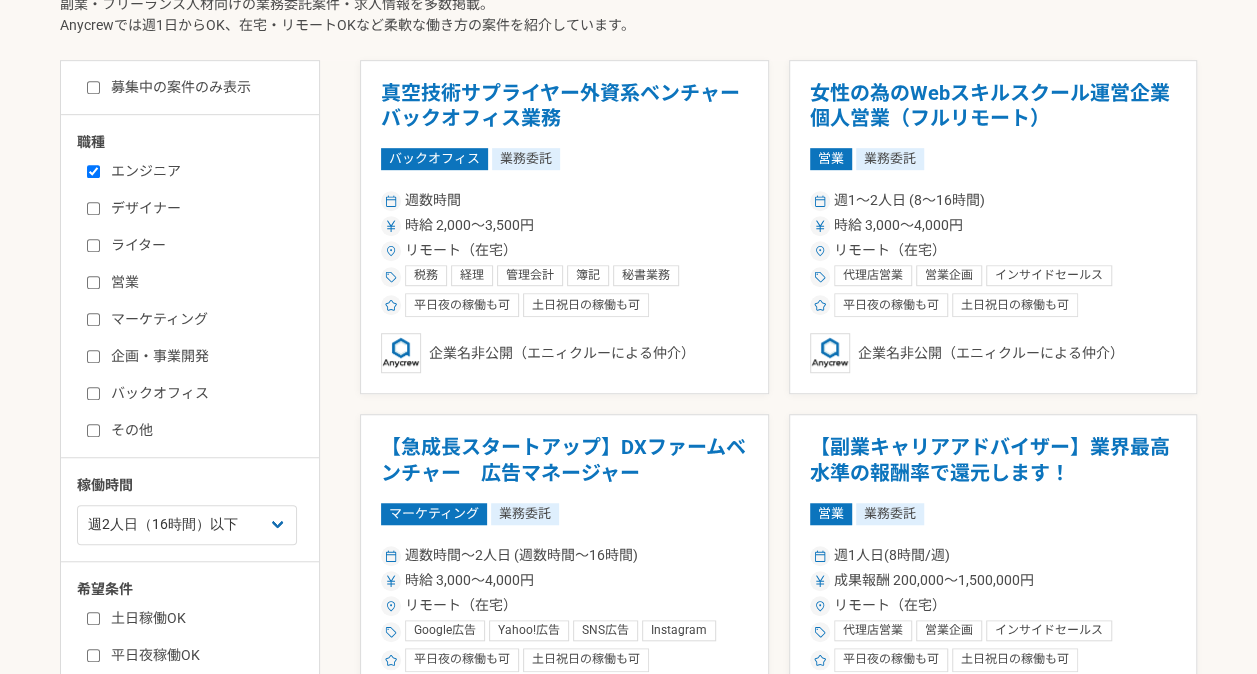 checkbox on "true" 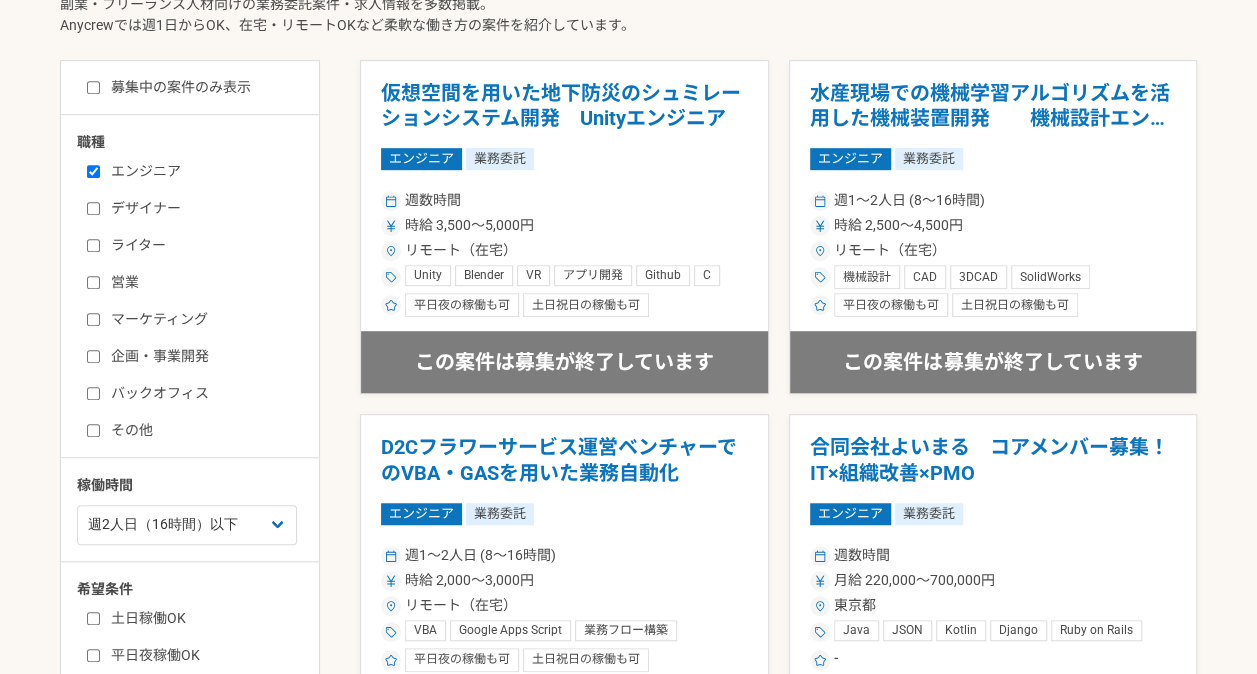 click on "エンジニア デザイナー ライター 営業 マーケティング 企画・事業開発 バックオフィス その他" at bounding box center [197, 298] 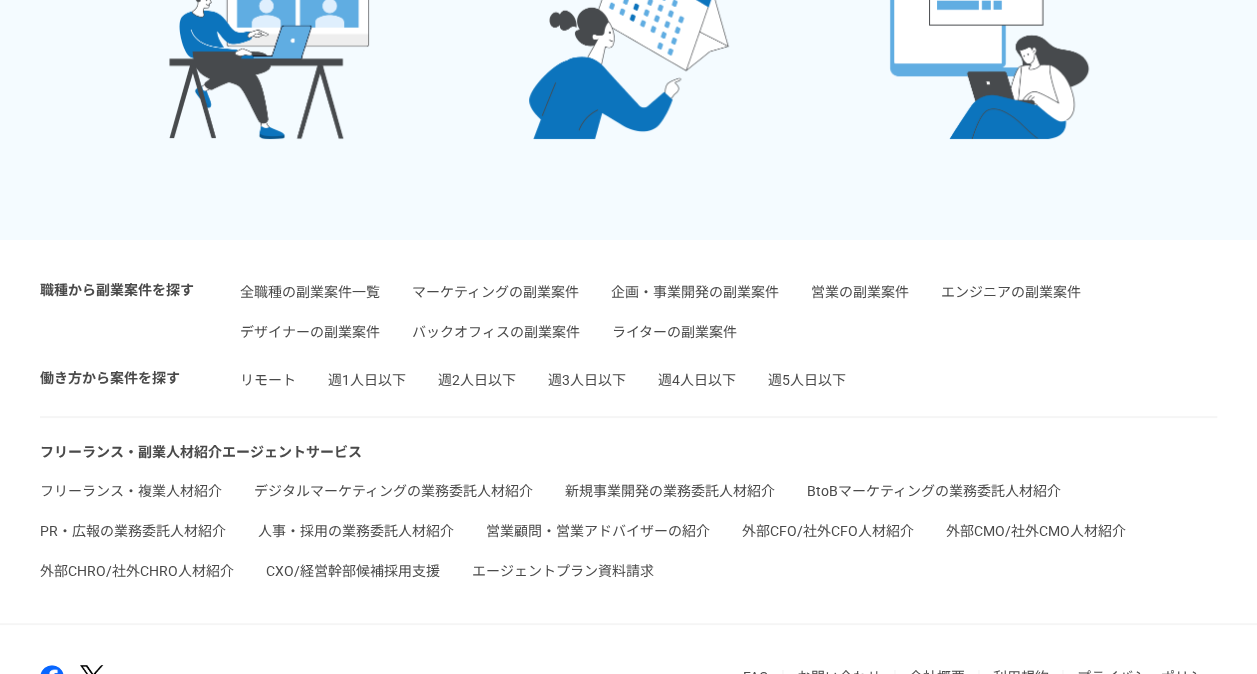 scroll, scrollTop: 4000, scrollLeft: 0, axis: vertical 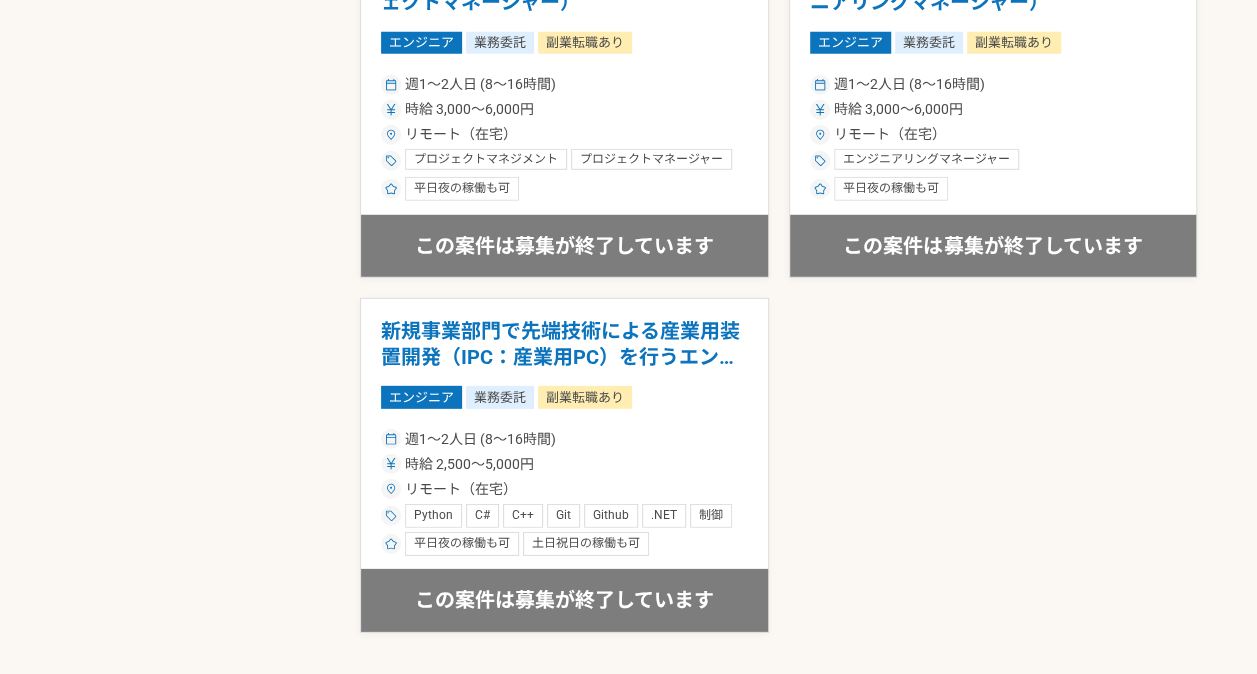 drag, startPoint x: 1246, startPoint y: 423, endPoint x: 1243, endPoint y: 395, distance: 28.160255 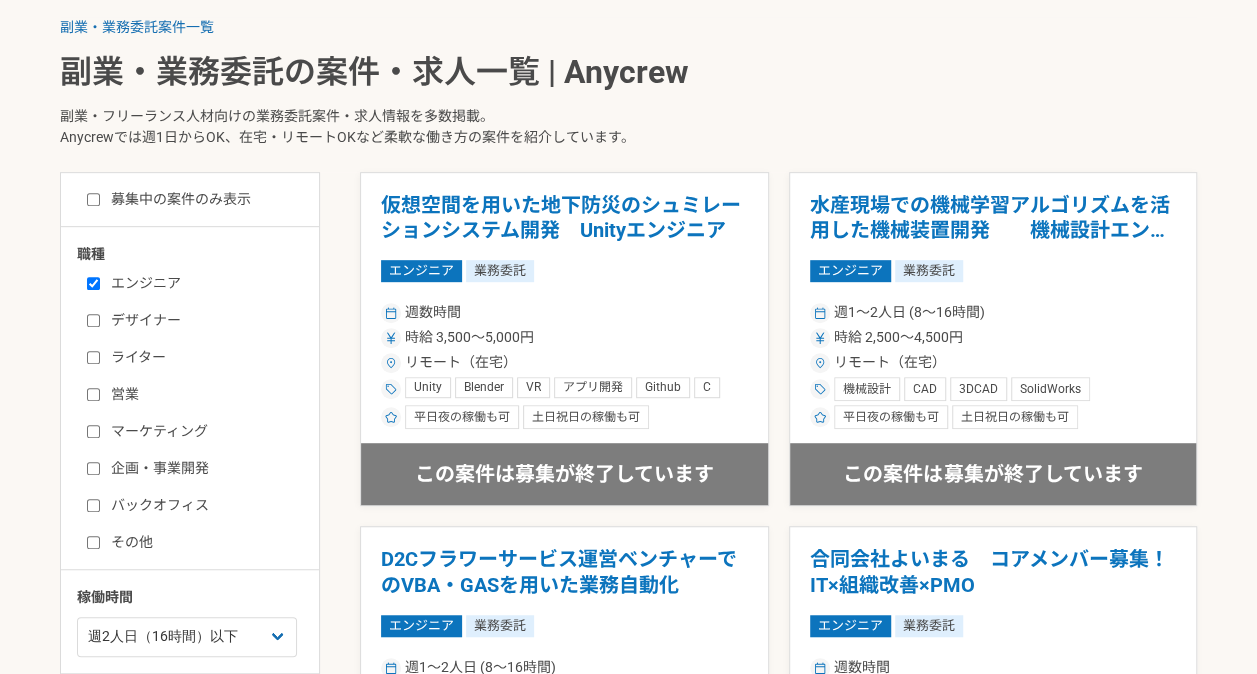 scroll, scrollTop: 378, scrollLeft: 0, axis: vertical 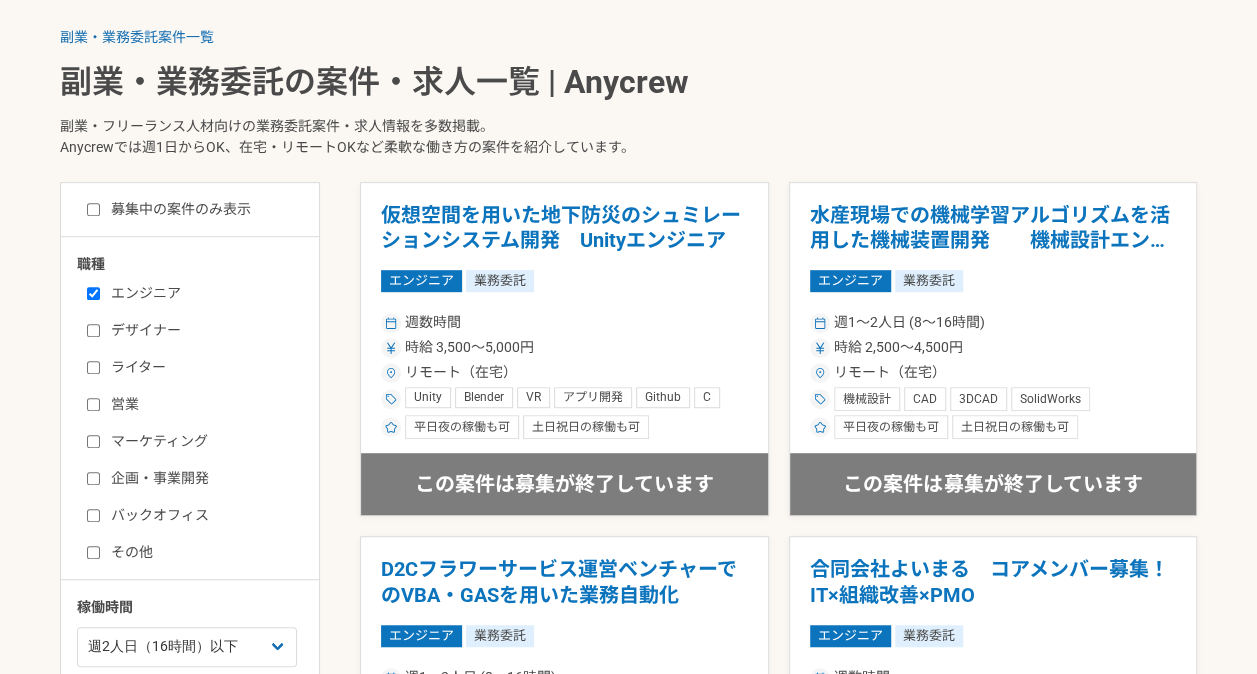 click on "募集中の案件のみ表示" at bounding box center (169, 209) 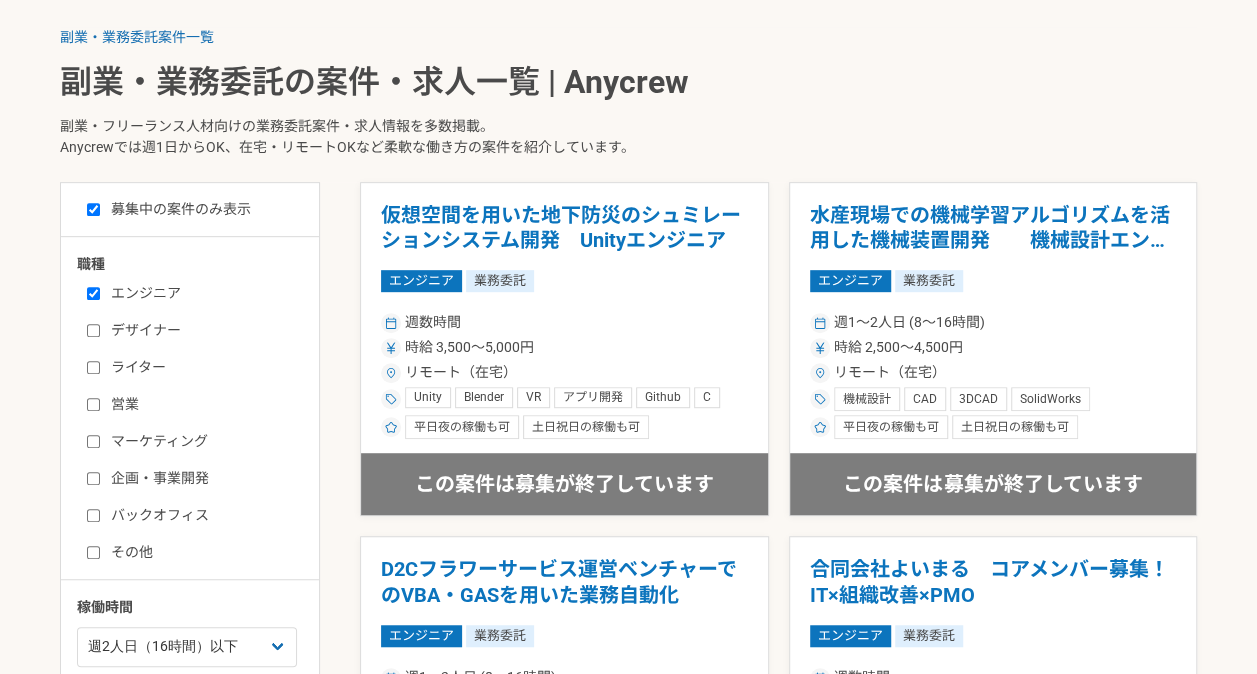checkbox on "true" 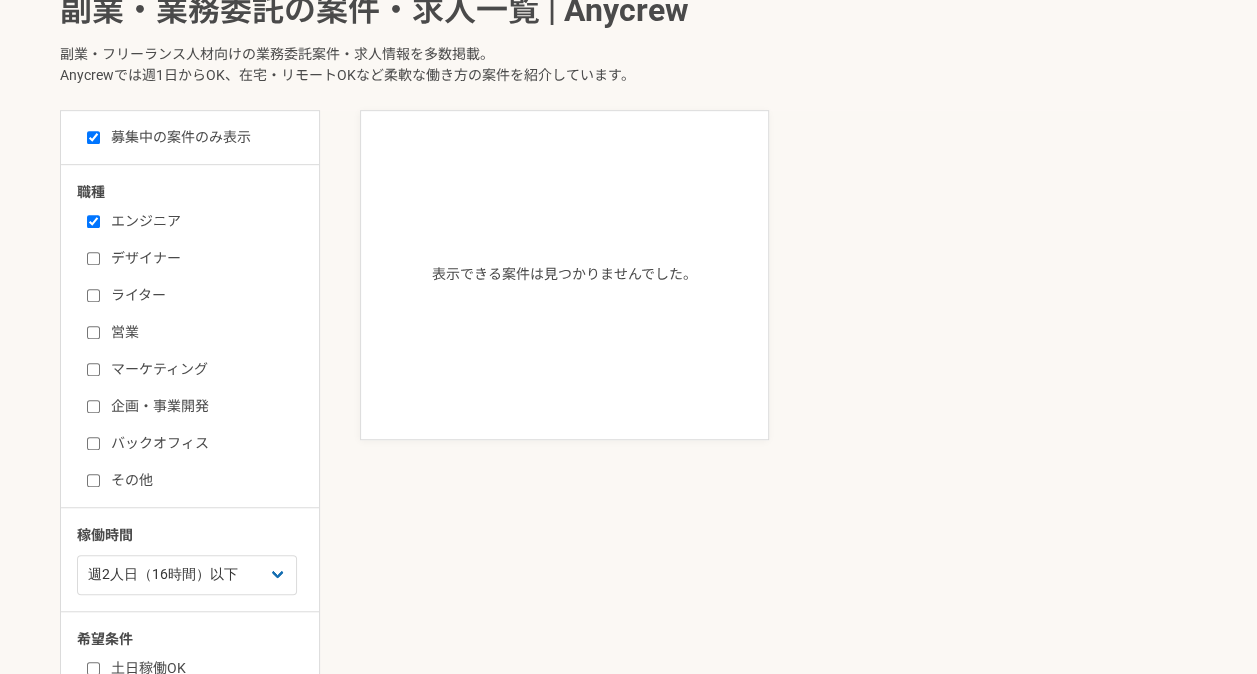 scroll, scrollTop: 478, scrollLeft: 0, axis: vertical 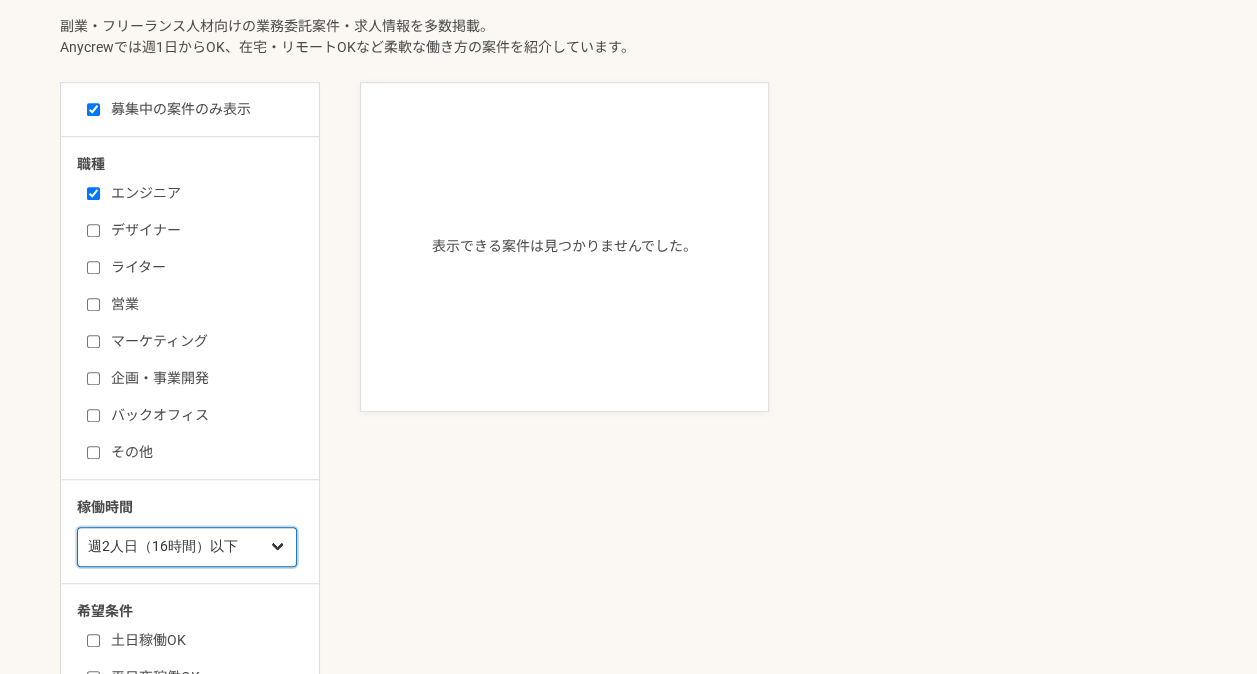 click on "週1人日（8時間）以下 週2人日（16時間）以下 週3人日（24時間）以下 週4人日（32時間）以下 週5人日（40時間）以下" at bounding box center [187, 547] 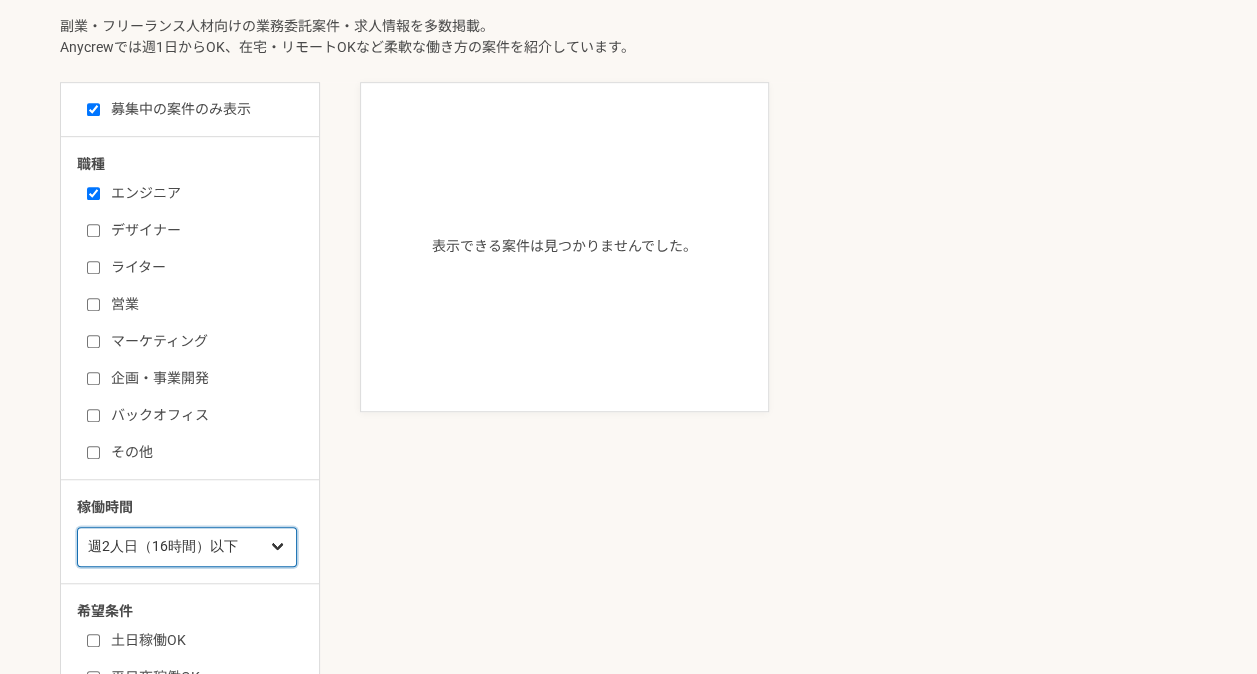 select on "3" 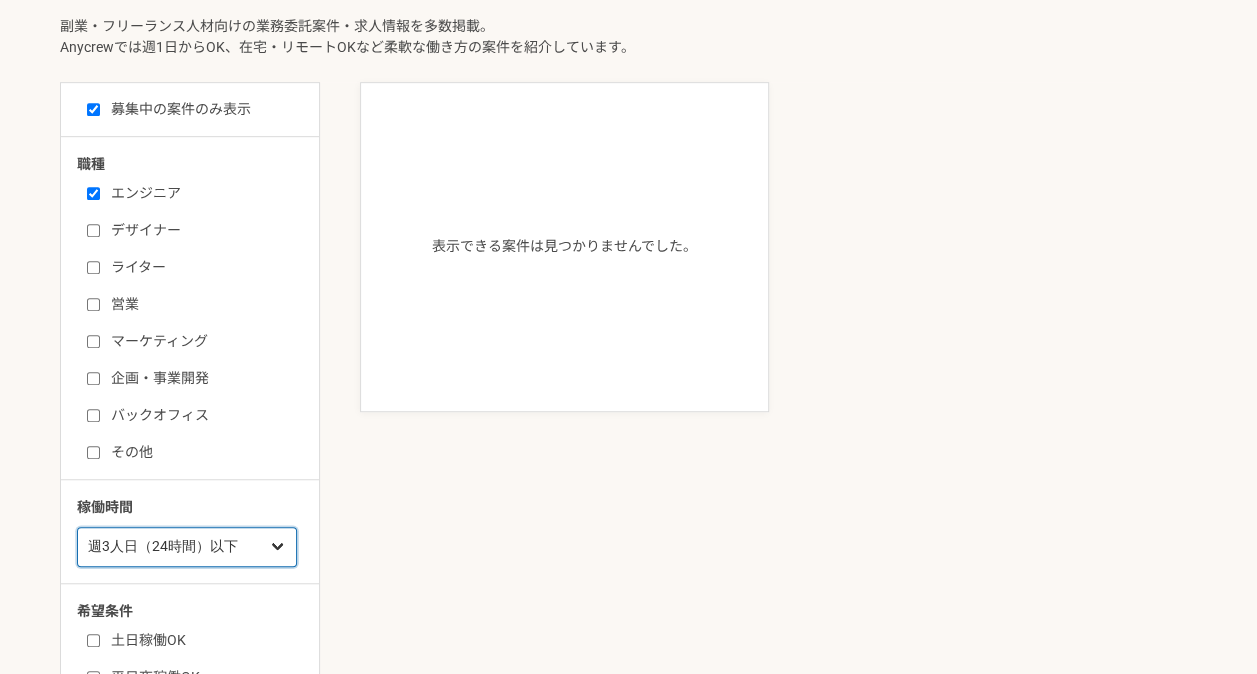 click on "週1人日（8時間）以下 週2人日（16時間）以下 週3人日（24時間）以下 週4人日（32時間）以下 週5人日（40時間）以下" at bounding box center (187, 547) 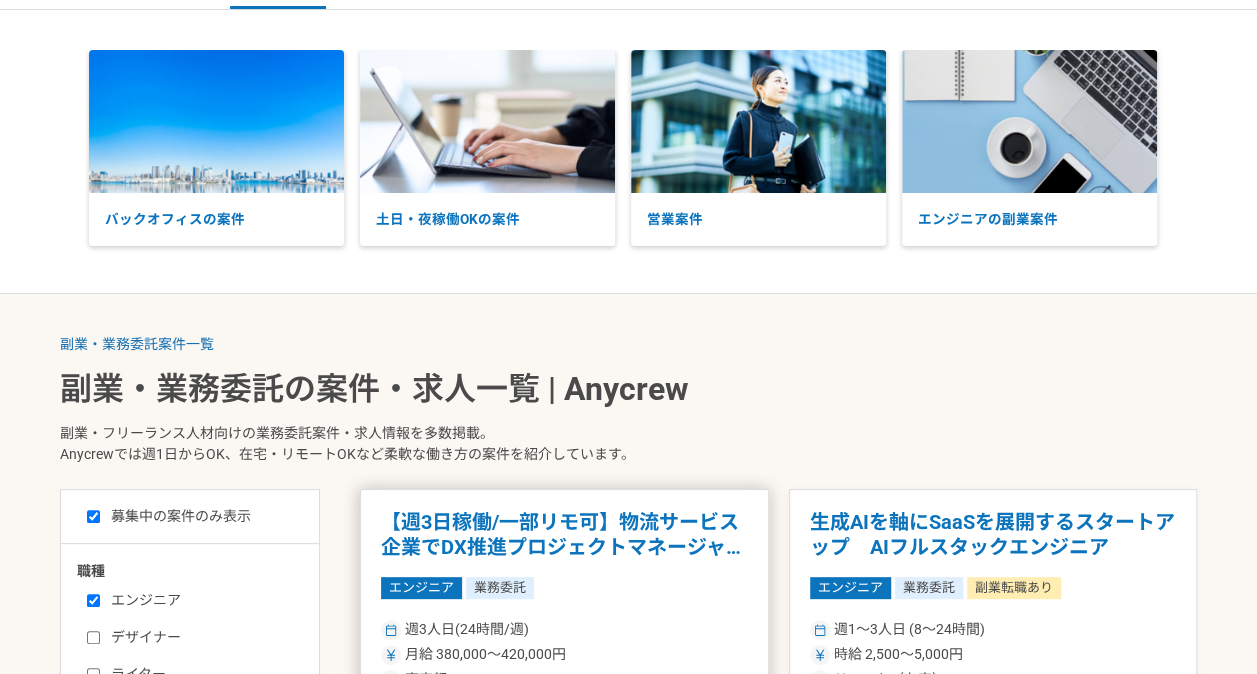 scroll, scrollTop: 0, scrollLeft: 0, axis: both 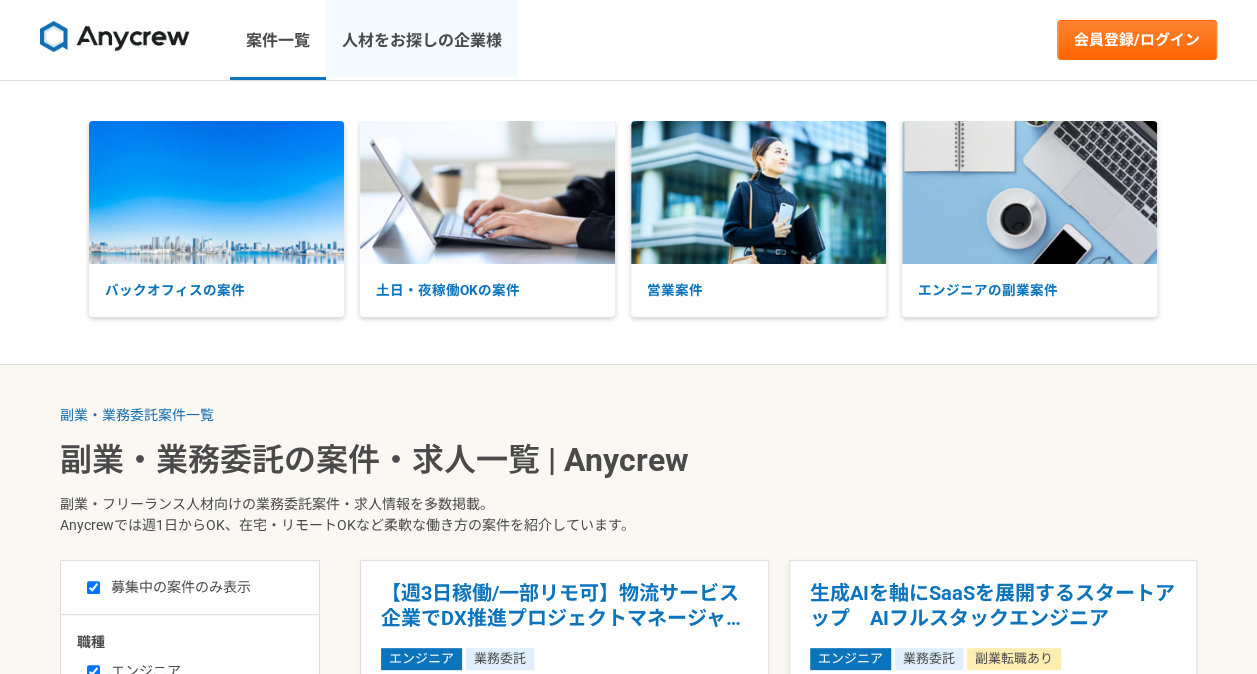 click on "人材をお探しの企業様" at bounding box center (422, 40) 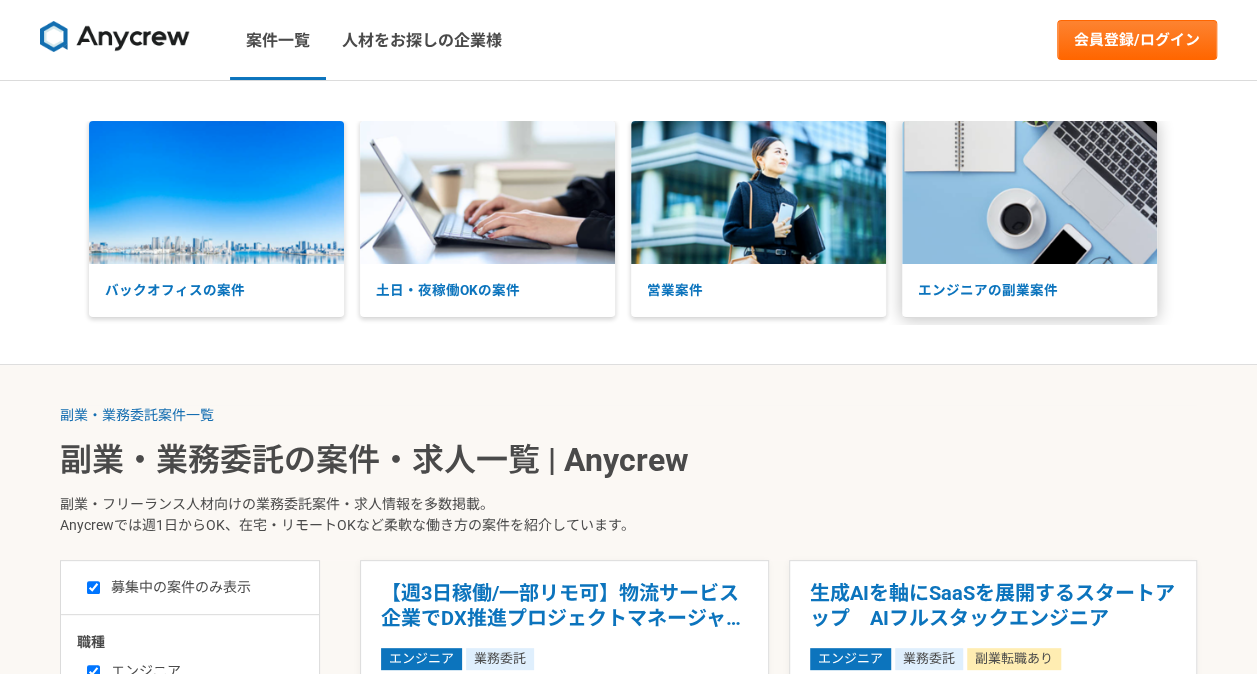click on "エンジニアの副業案件" at bounding box center (1029, 290) 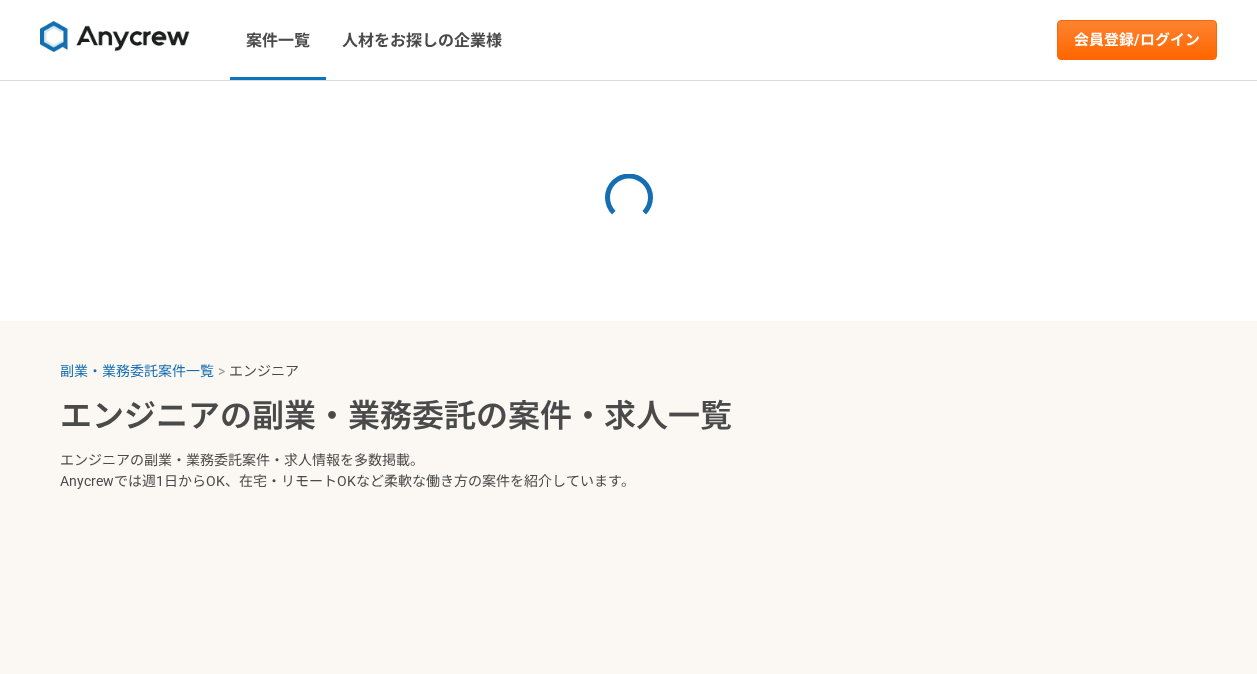 scroll, scrollTop: 0, scrollLeft: 0, axis: both 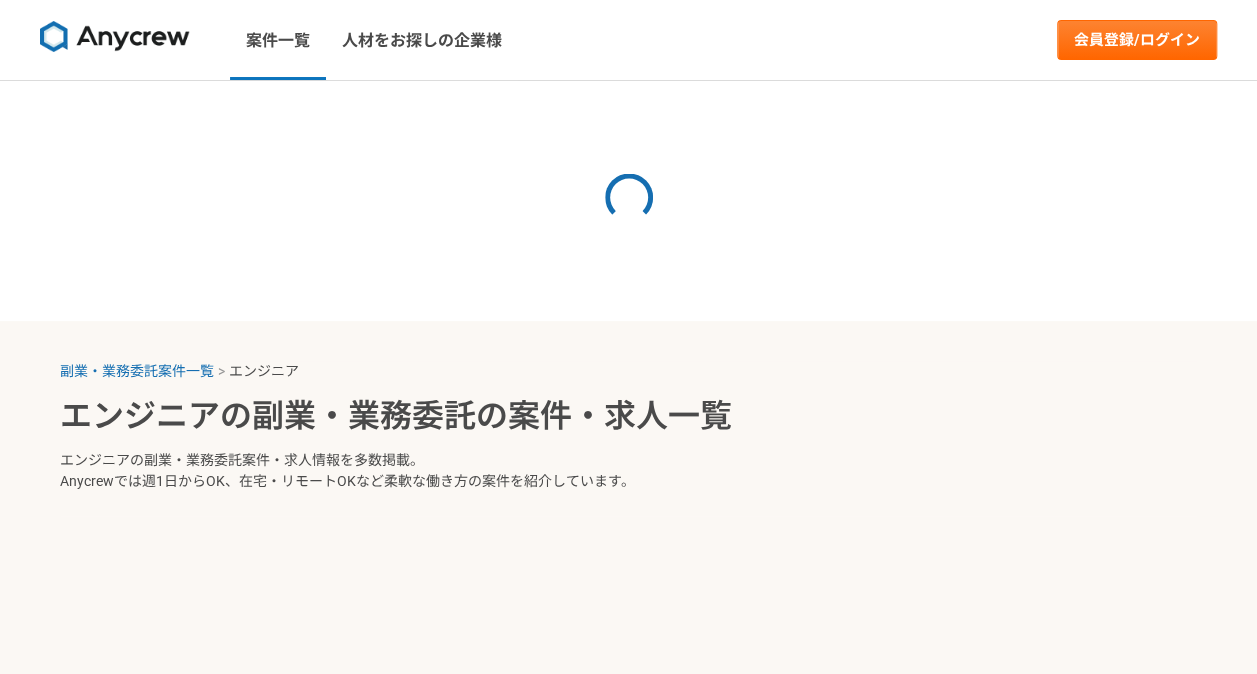select on "3" 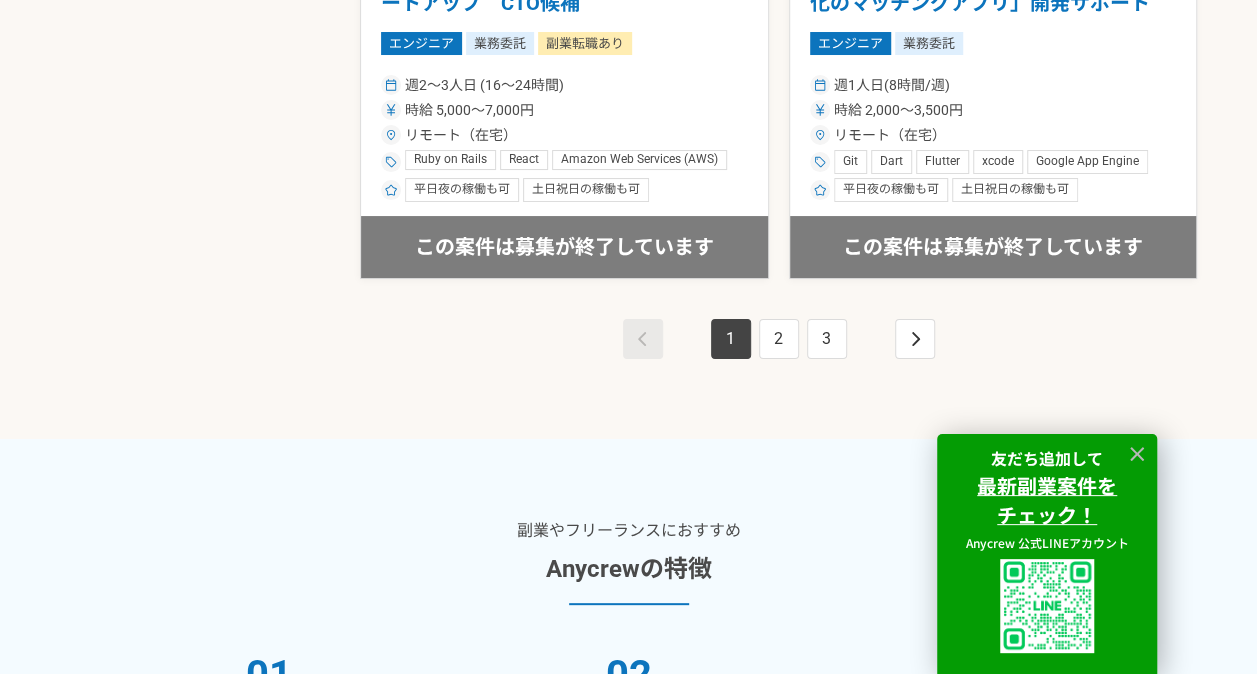 scroll, scrollTop: 3700, scrollLeft: 0, axis: vertical 